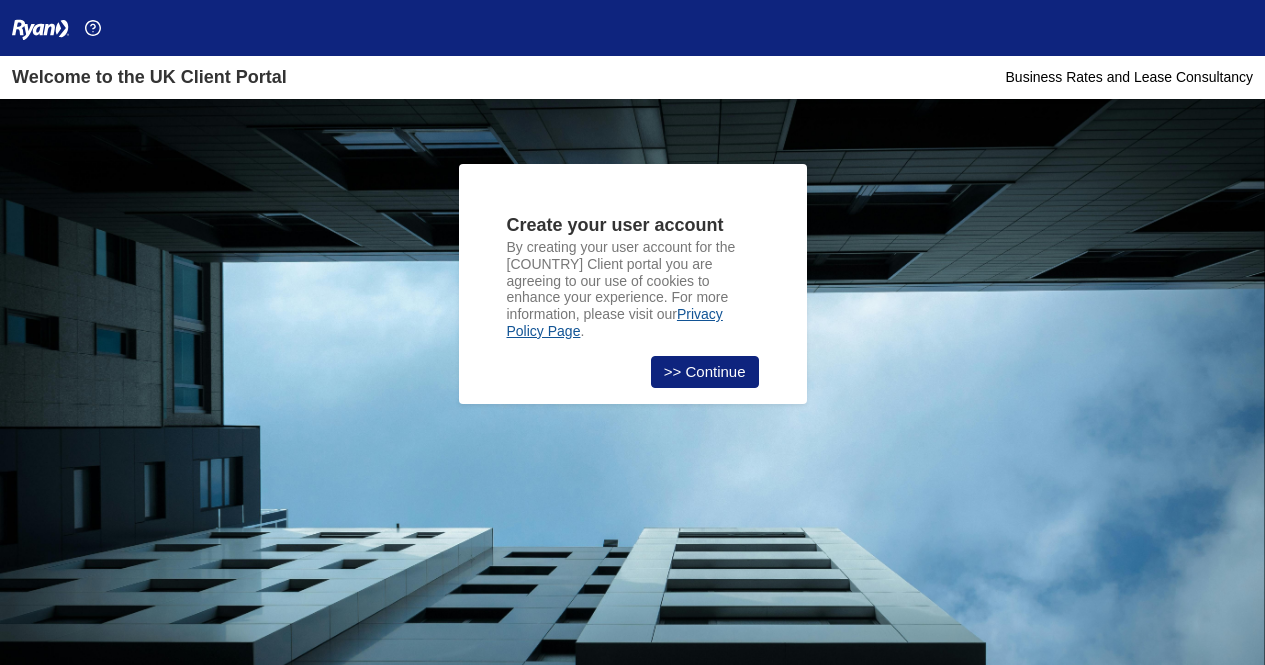 scroll, scrollTop: 0, scrollLeft: 0, axis: both 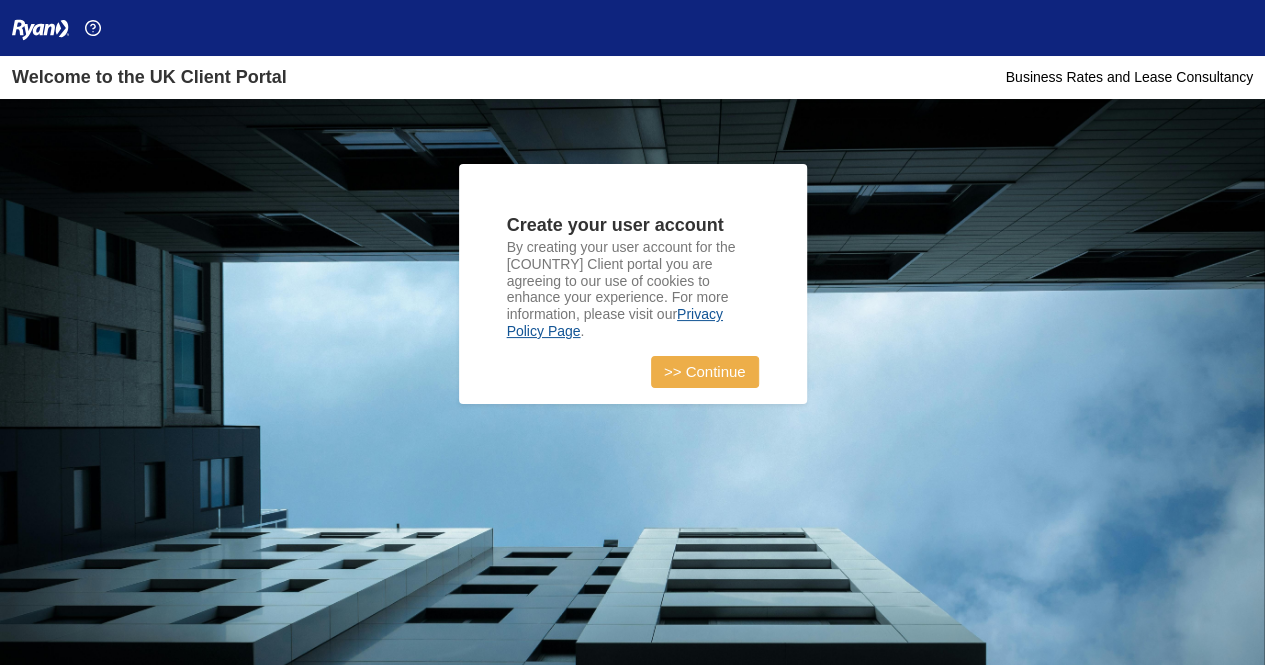click on ">> Continue" at bounding box center (705, 372) 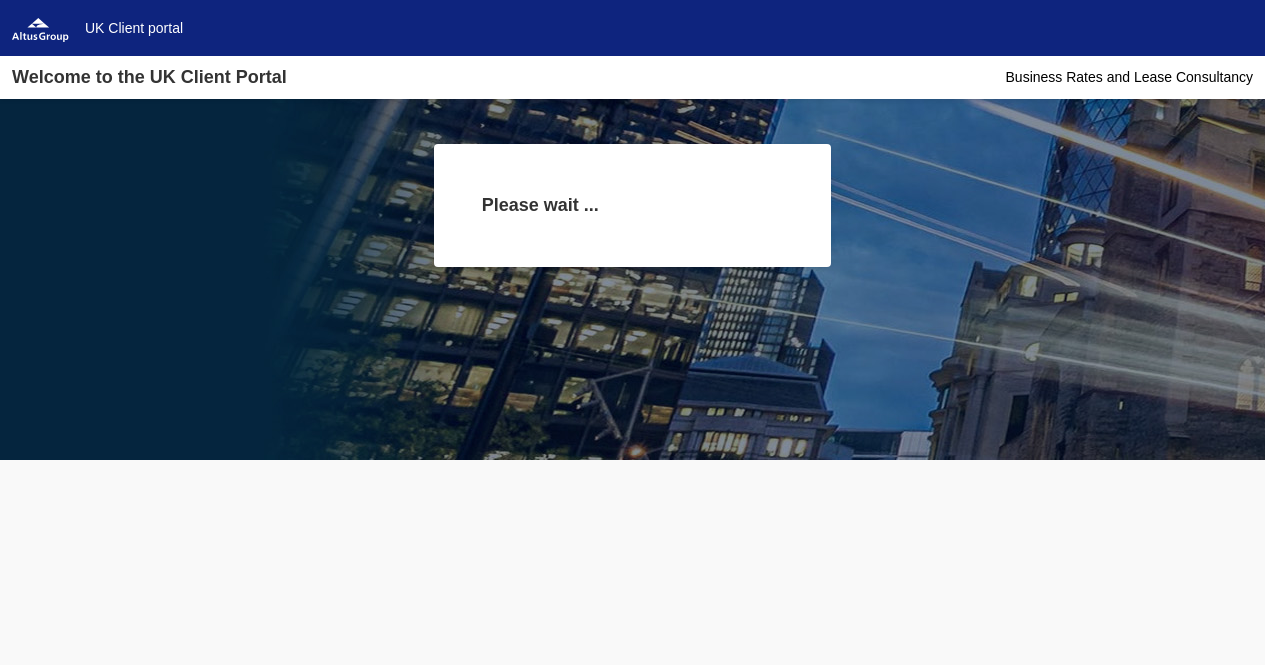 scroll, scrollTop: 0, scrollLeft: 0, axis: both 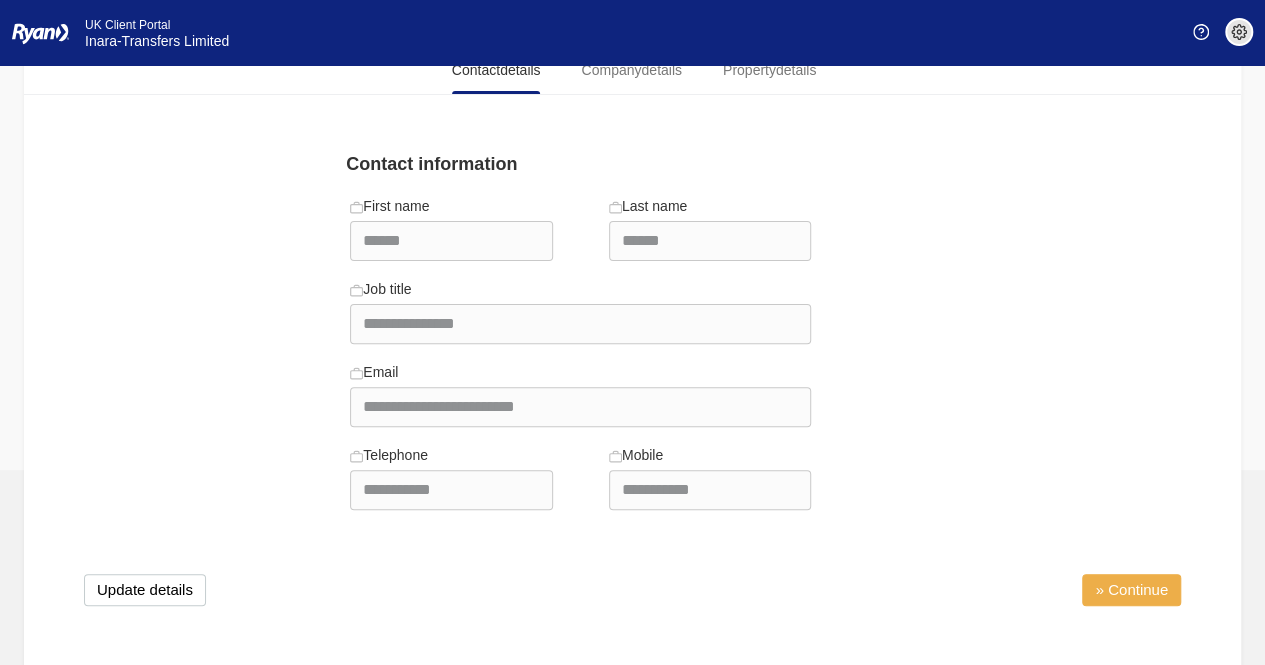 click on "» Continue" at bounding box center (1131, 590) 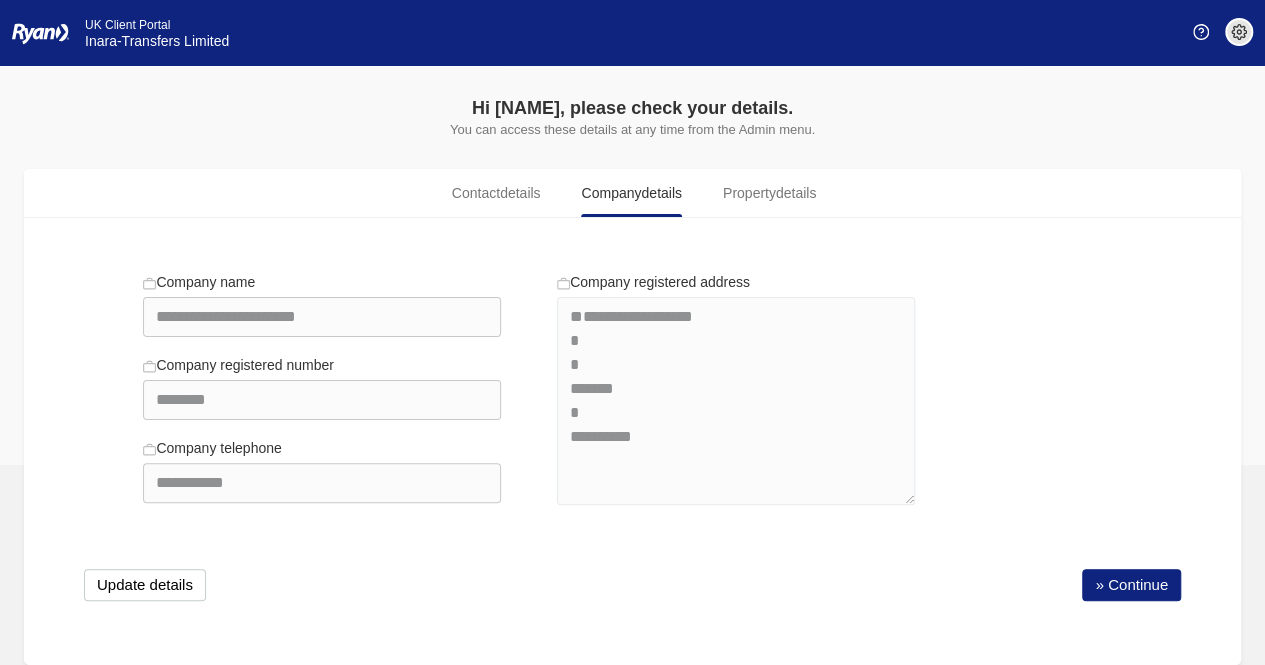 scroll, scrollTop: 22, scrollLeft: 0, axis: vertical 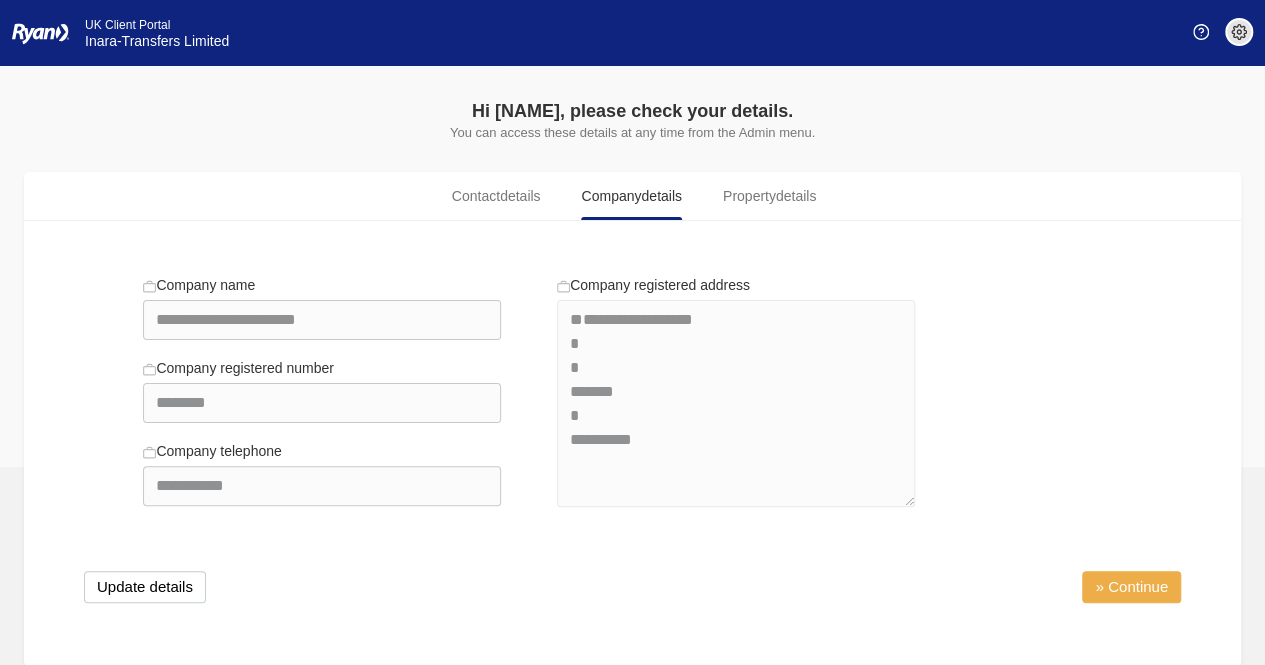 click on "» Continue" at bounding box center [1131, 587] 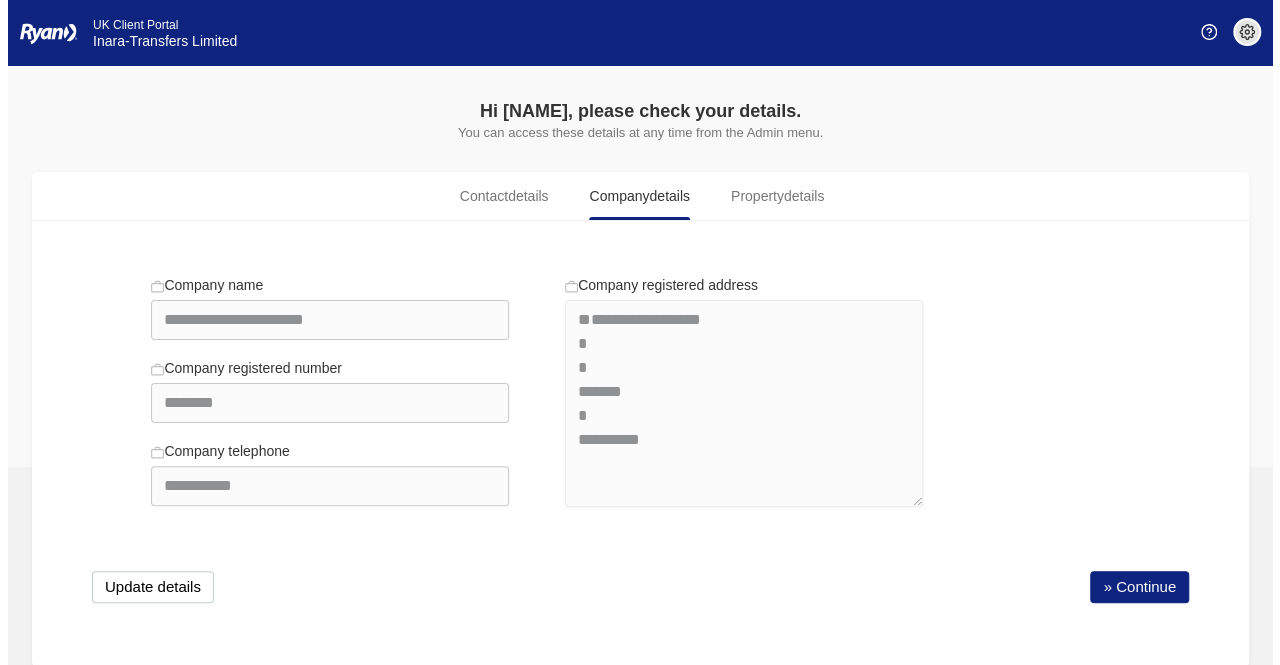 scroll, scrollTop: 0, scrollLeft: 0, axis: both 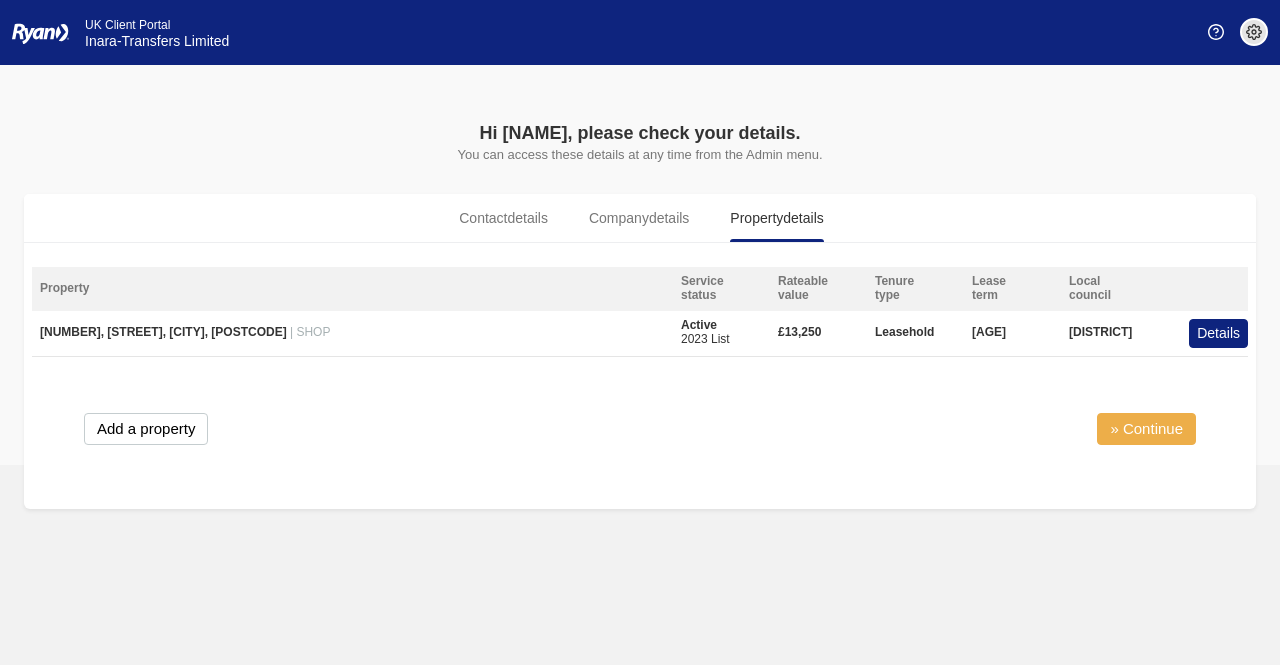 click on "» Continue" at bounding box center [1146, 429] 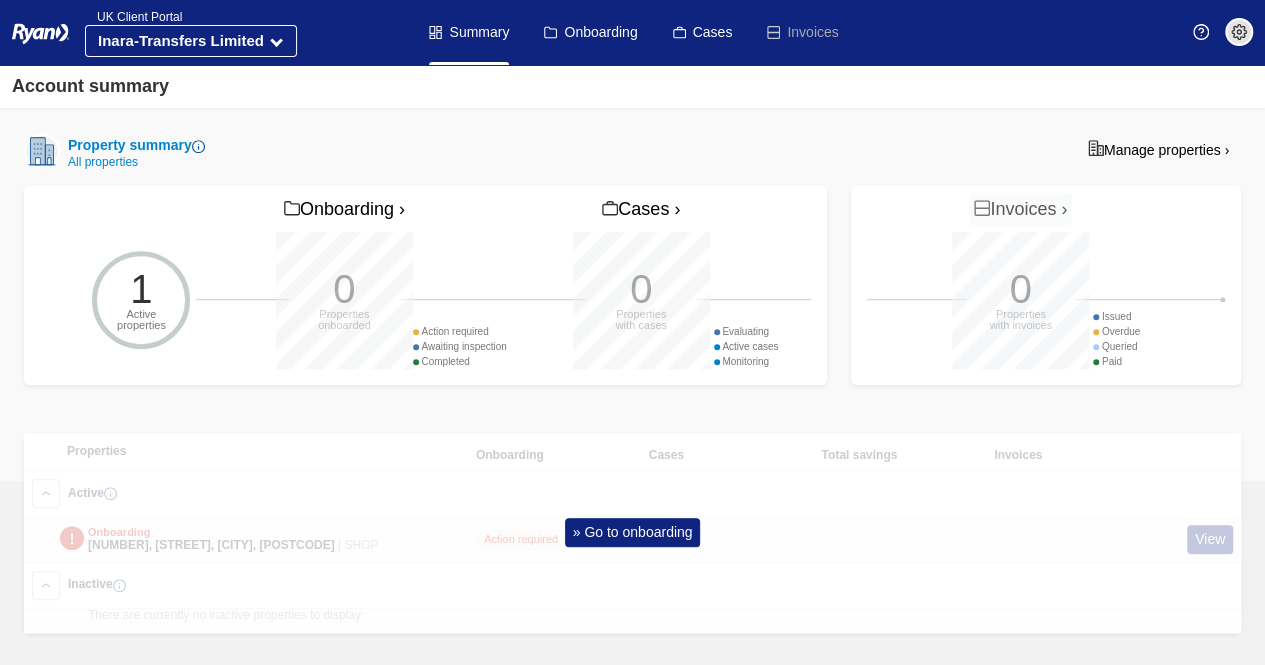 scroll, scrollTop: 510, scrollLeft: 0, axis: vertical 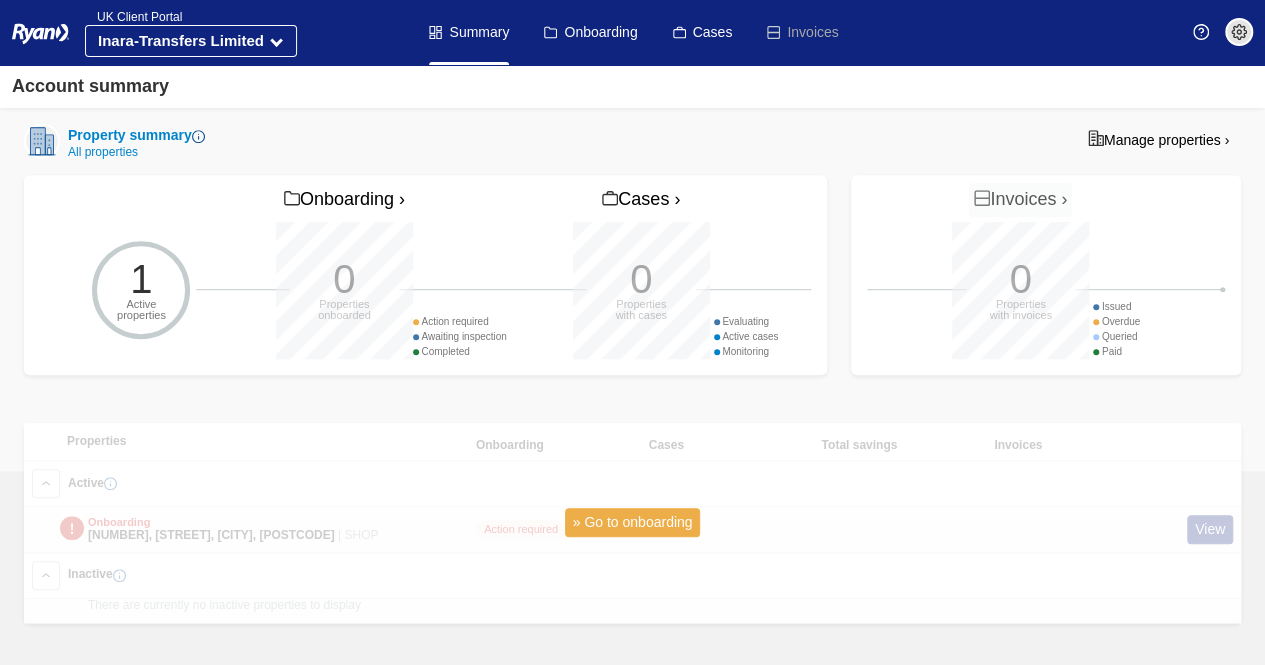 click on "» Go to onboarding" at bounding box center [633, 522] 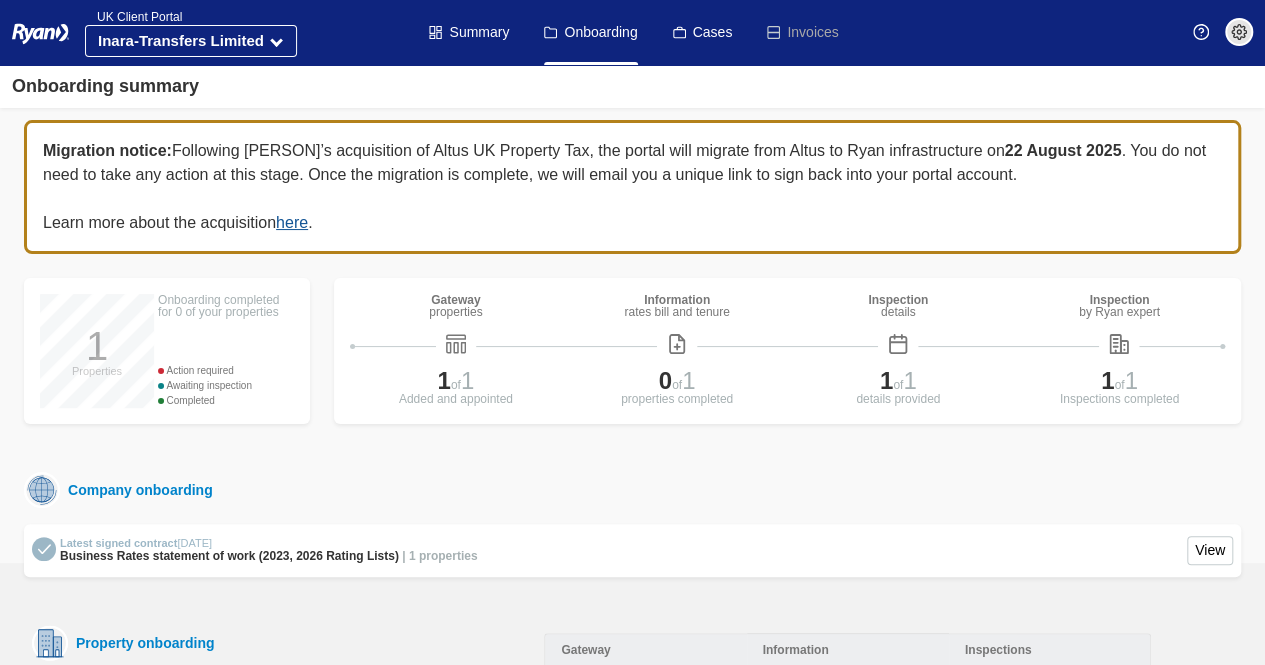 scroll, scrollTop: 94, scrollLeft: 0, axis: vertical 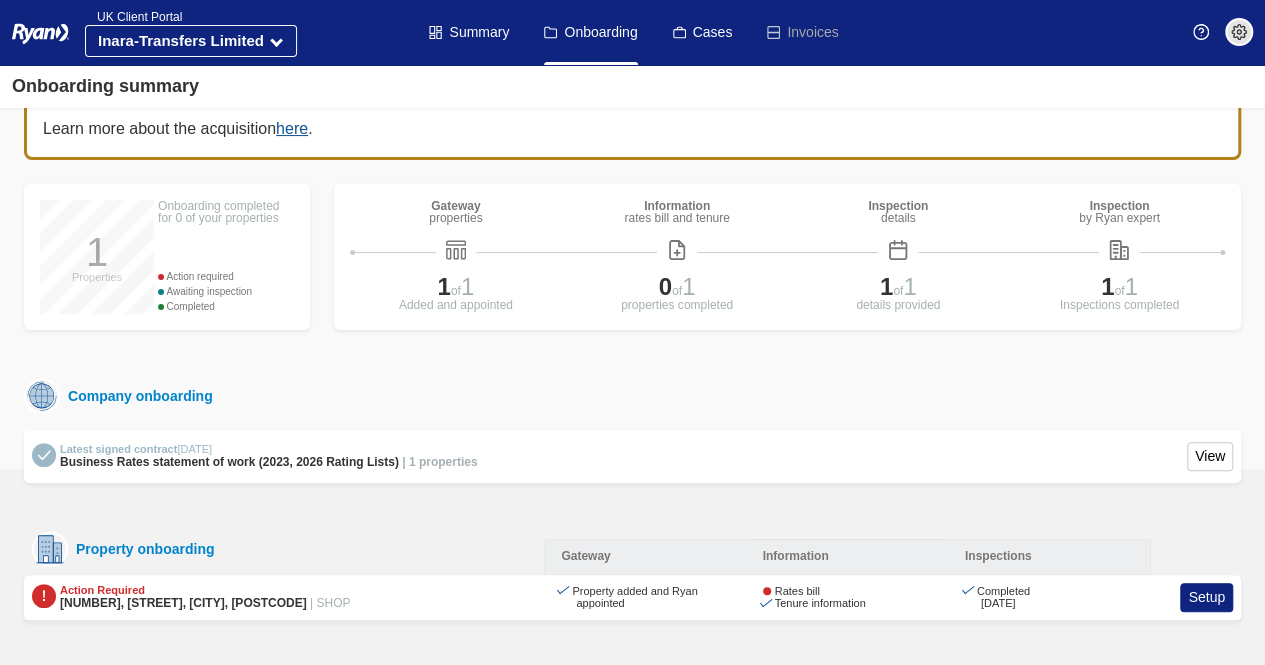 click on "Action Required" at bounding box center (205, 590) 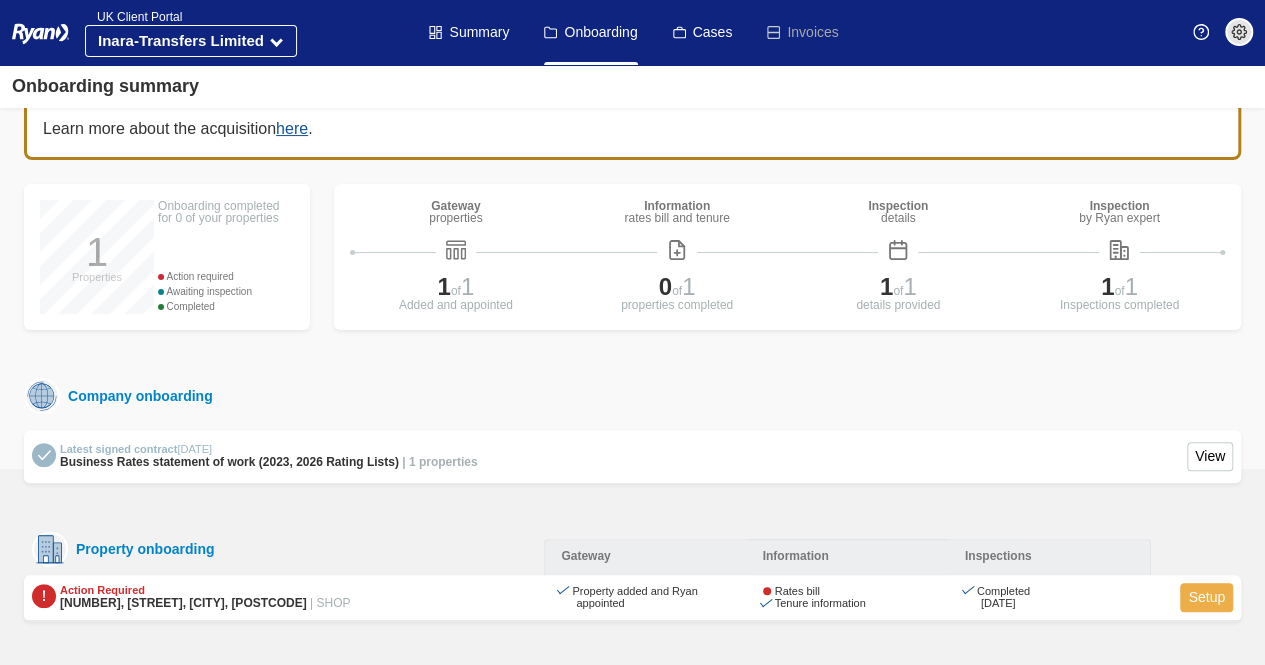 click on "Setup" at bounding box center [1206, 597] 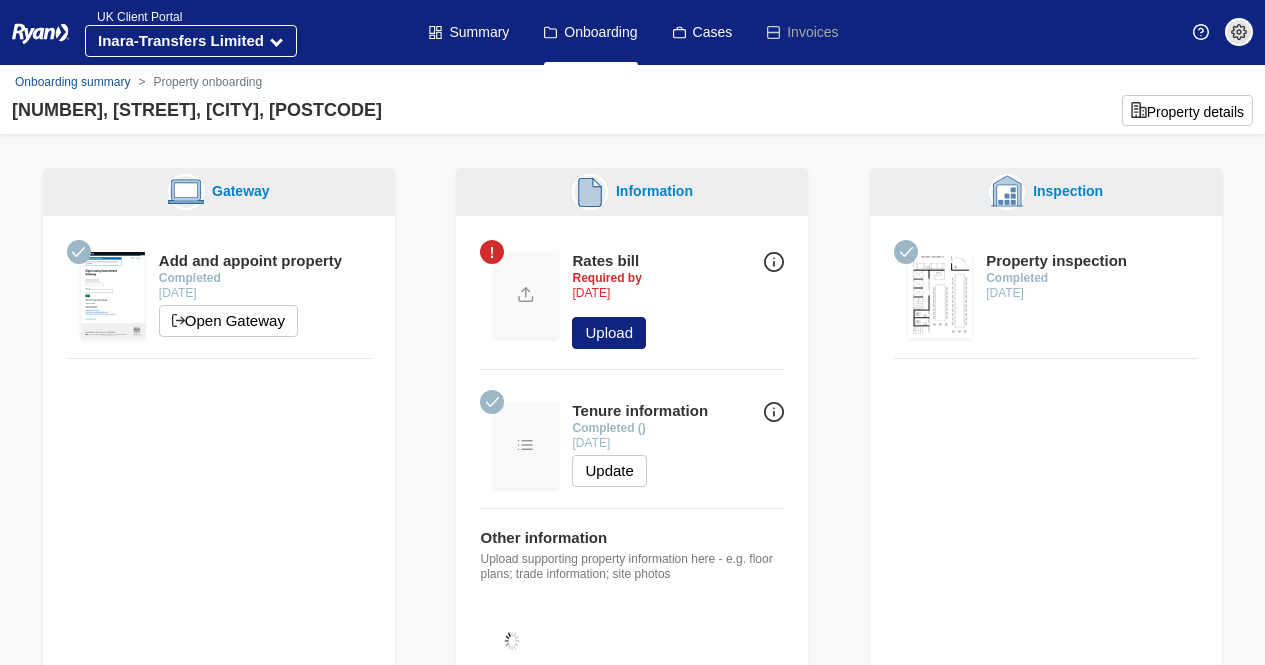 scroll, scrollTop: 0, scrollLeft: 0, axis: both 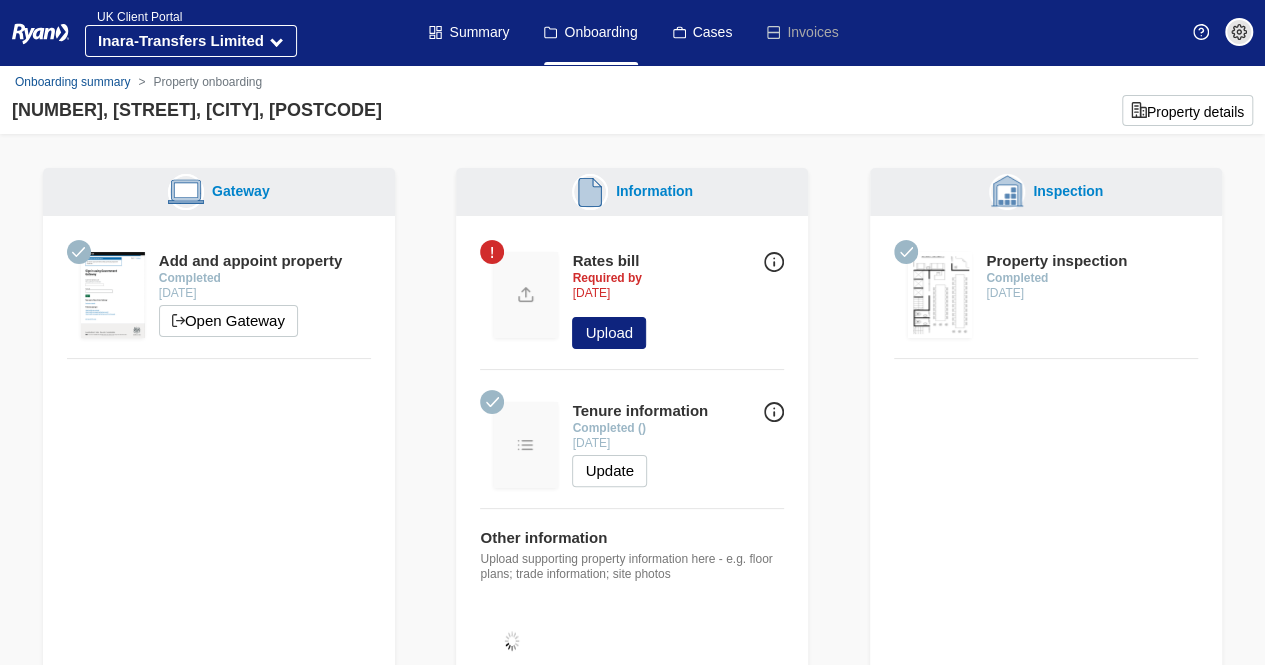 click at bounding box center [940, 295] 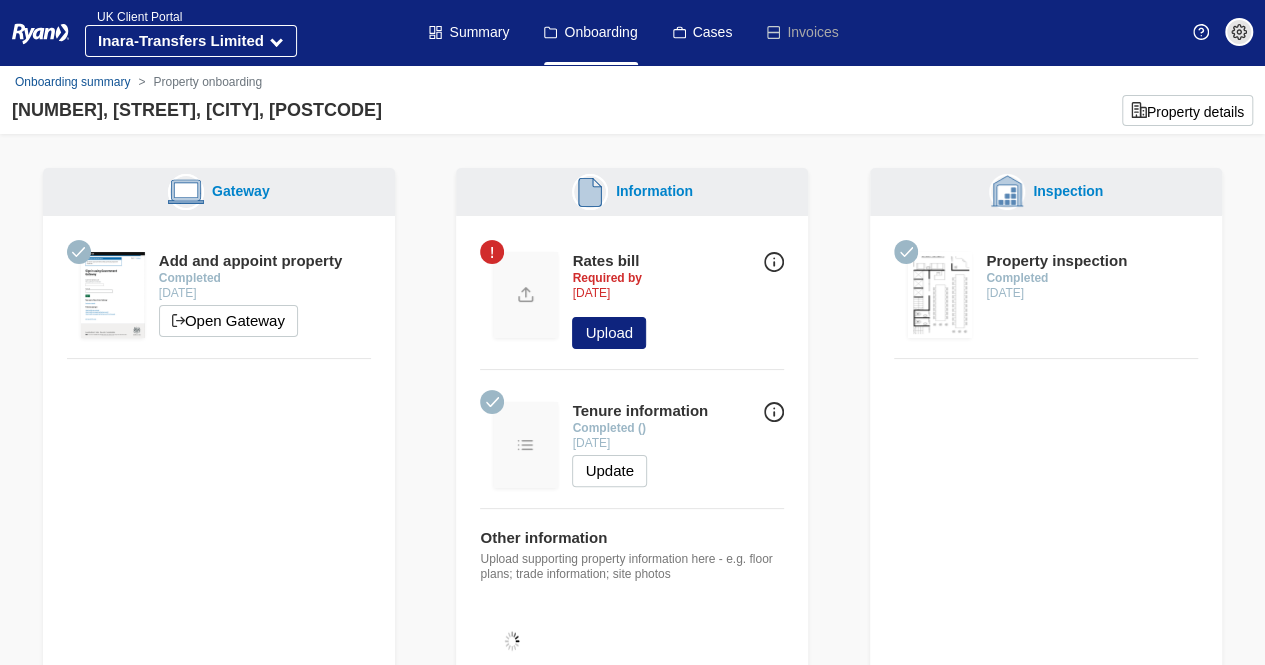 click on "Completed" at bounding box center (1017, 278) 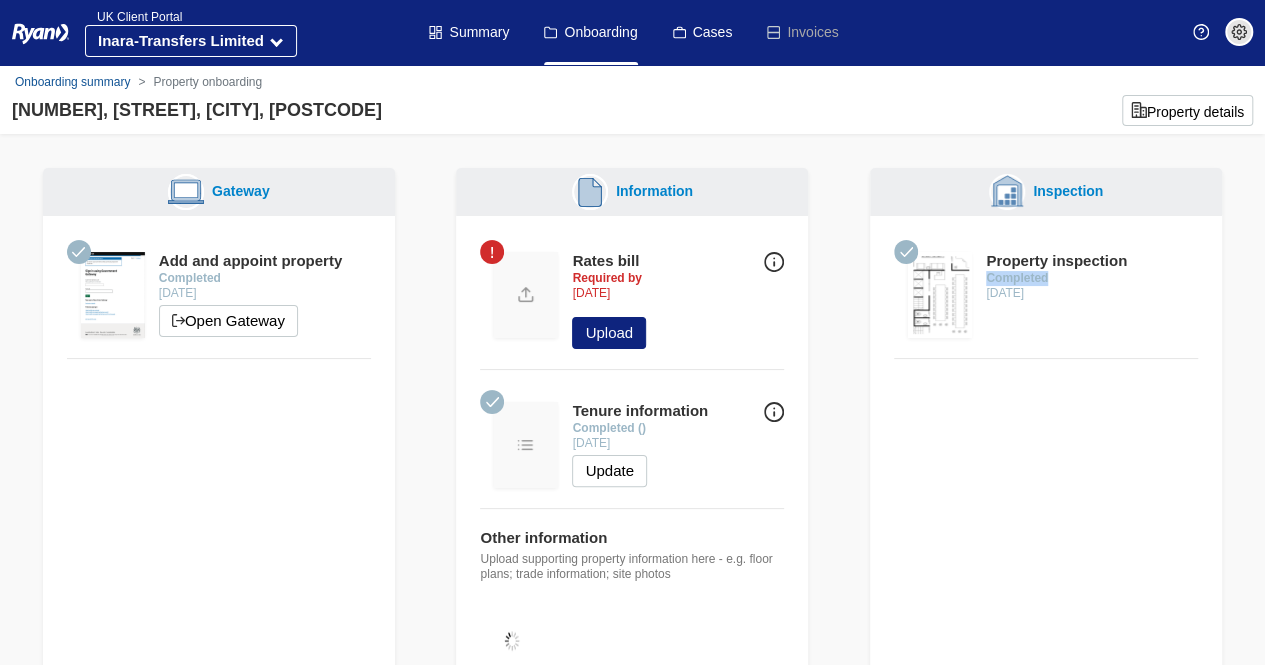 click on "Completed" at bounding box center (1017, 278) 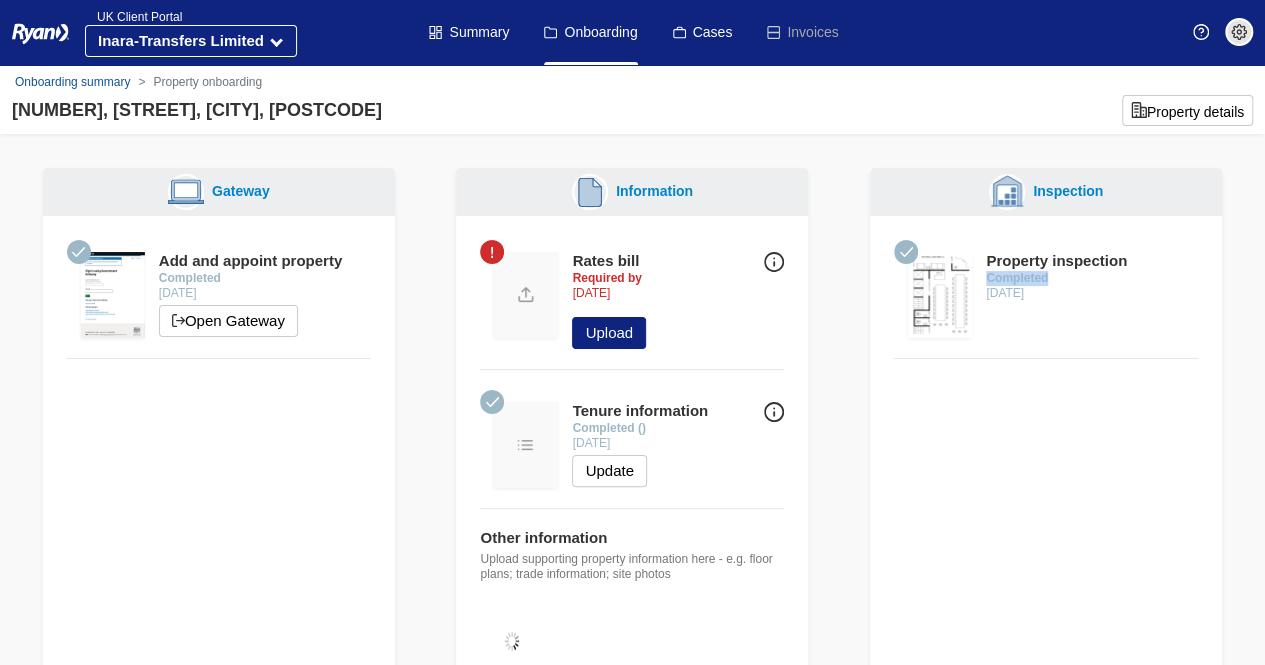 click at bounding box center [940, 295] 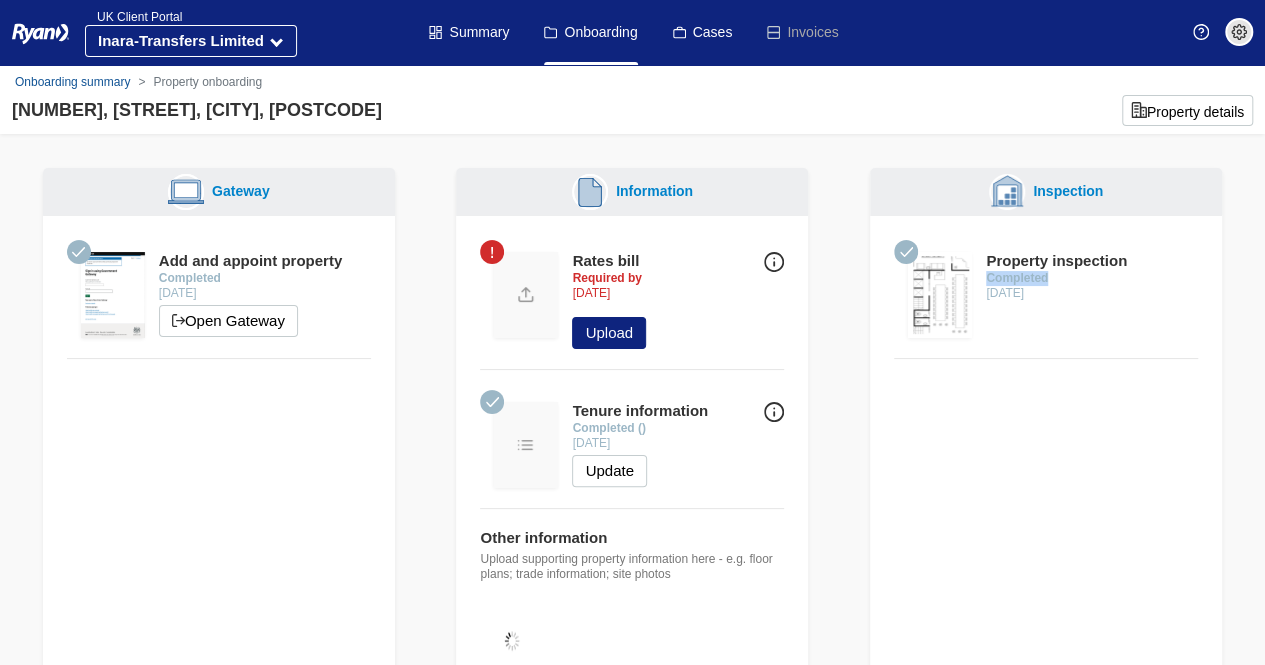 scroll, scrollTop: 100, scrollLeft: 0, axis: vertical 